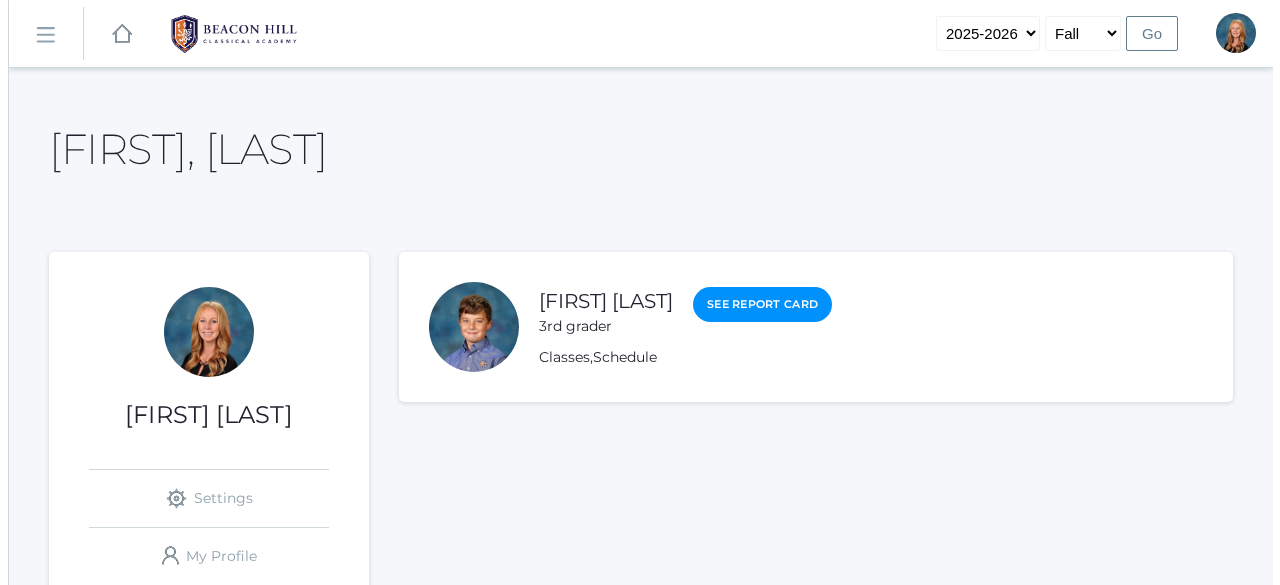 scroll, scrollTop: 0, scrollLeft: 0, axis: both 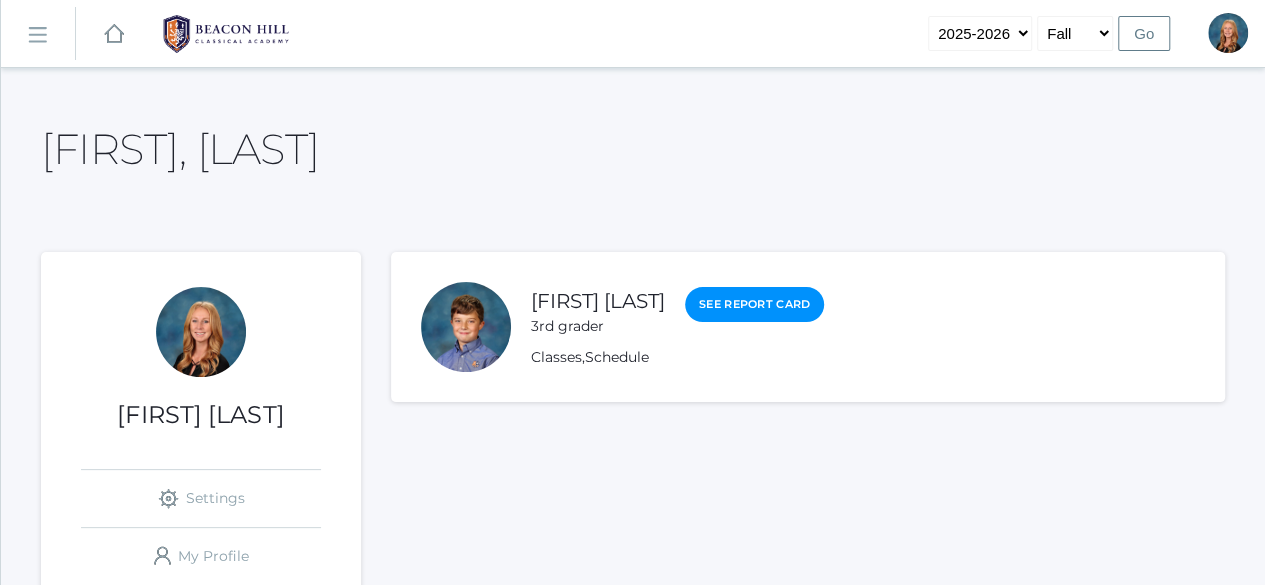 click 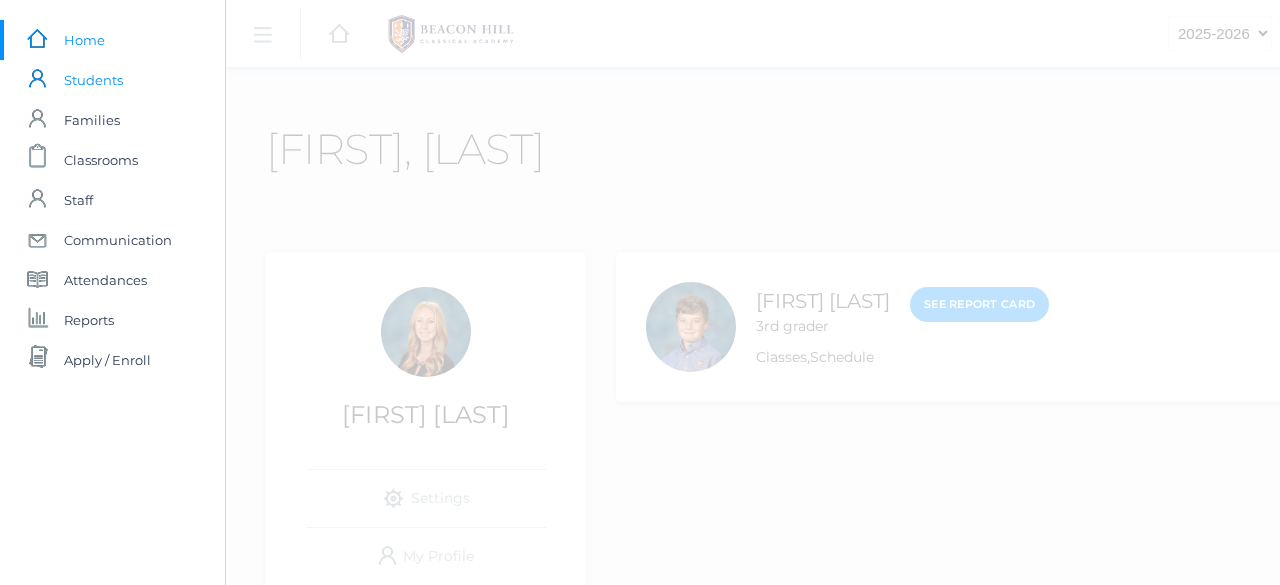 click on "Students" at bounding box center (93, 80) 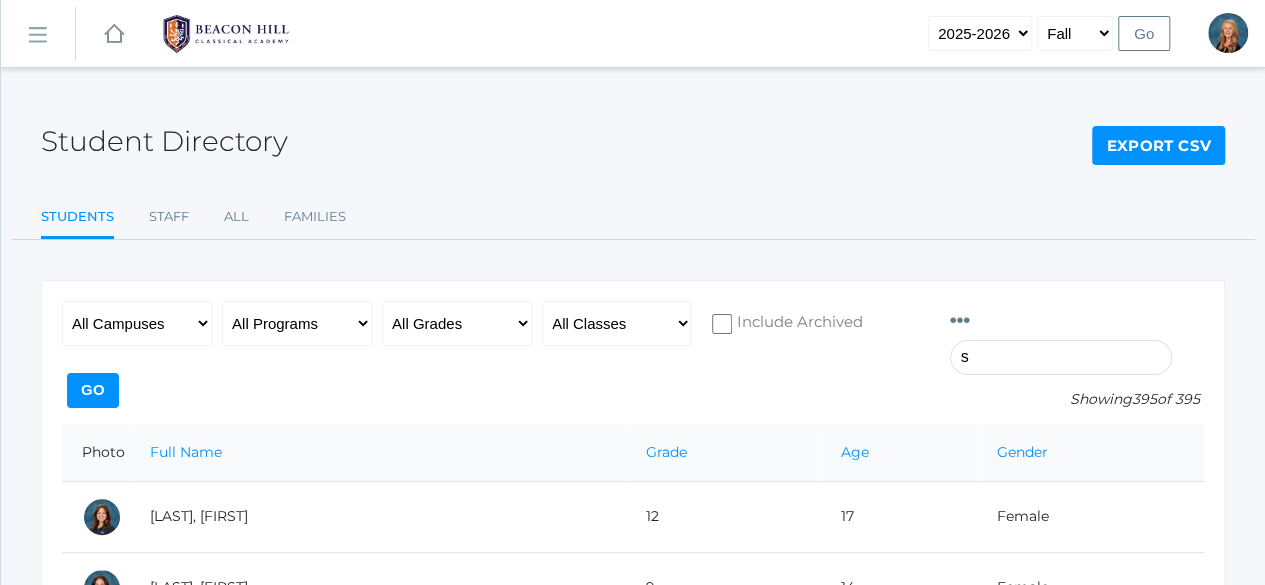 click on "s" at bounding box center (1061, 357) 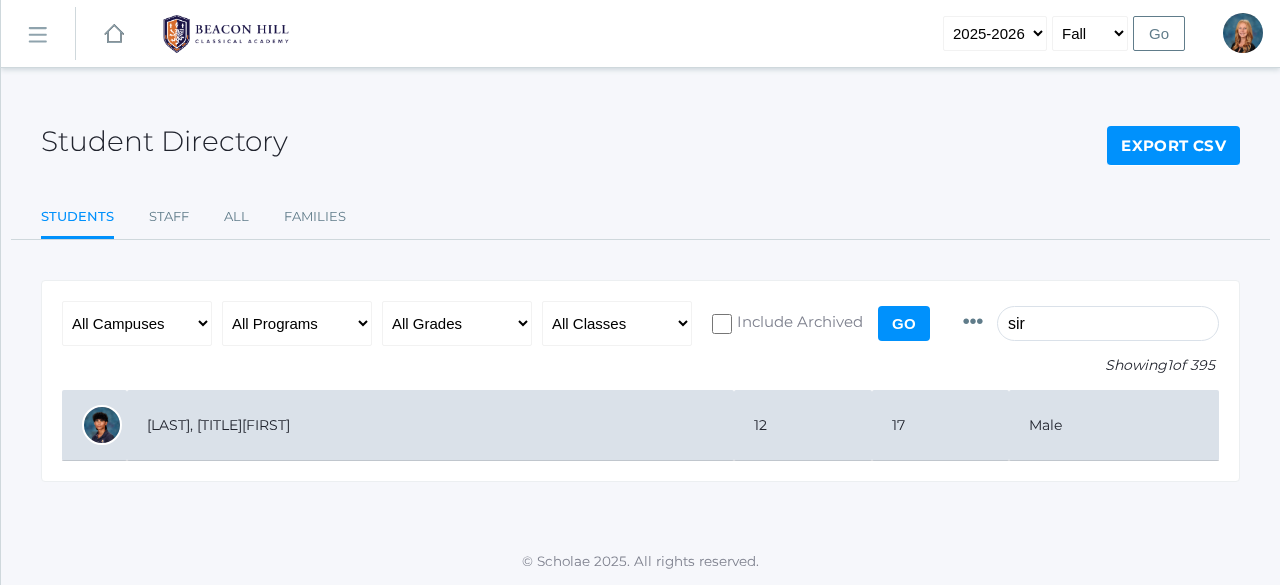 type on "sir" 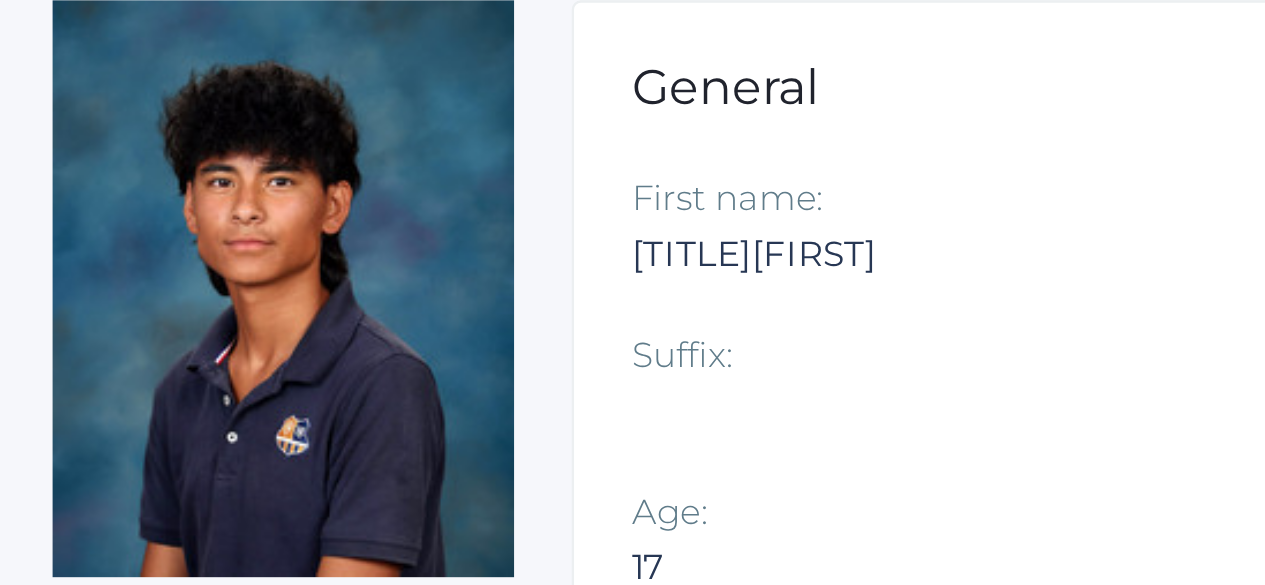scroll, scrollTop: 9, scrollLeft: 0, axis: vertical 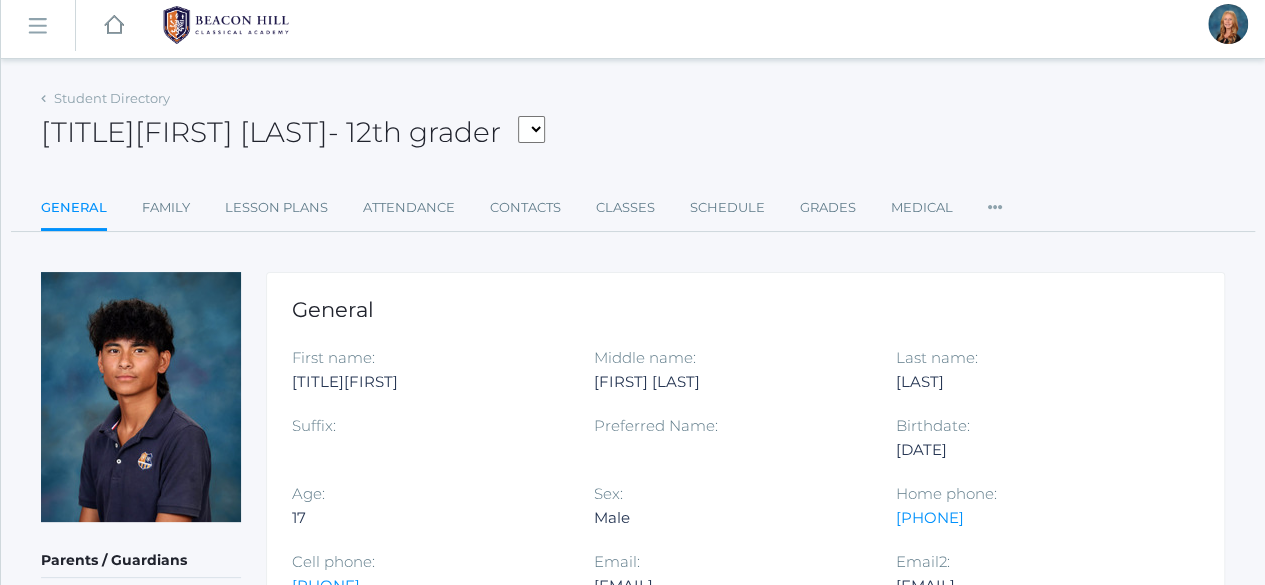 click on "Student Directory" at bounding box center [105, 99] 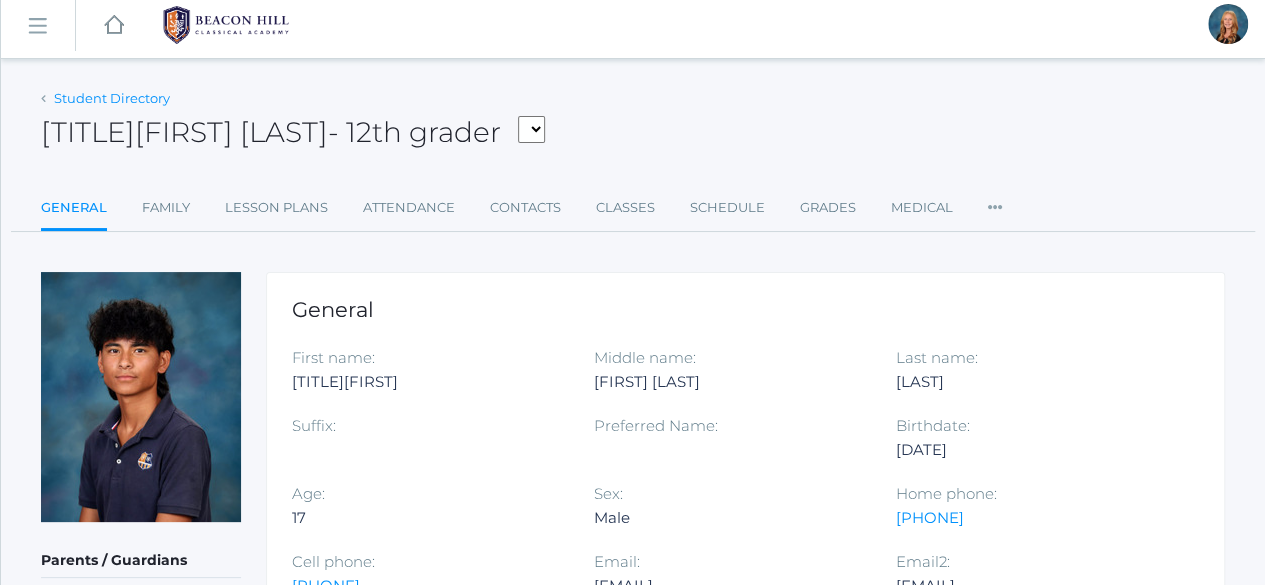 click on "Student Directory" at bounding box center (112, 98) 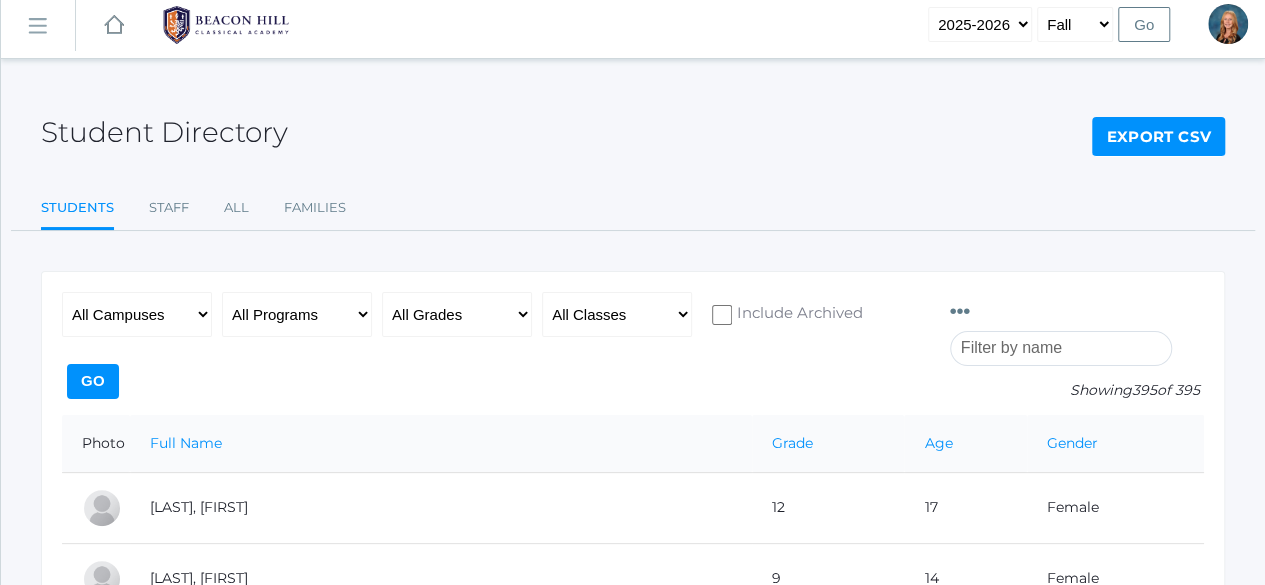 scroll, scrollTop: 0, scrollLeft: 0, axis: both 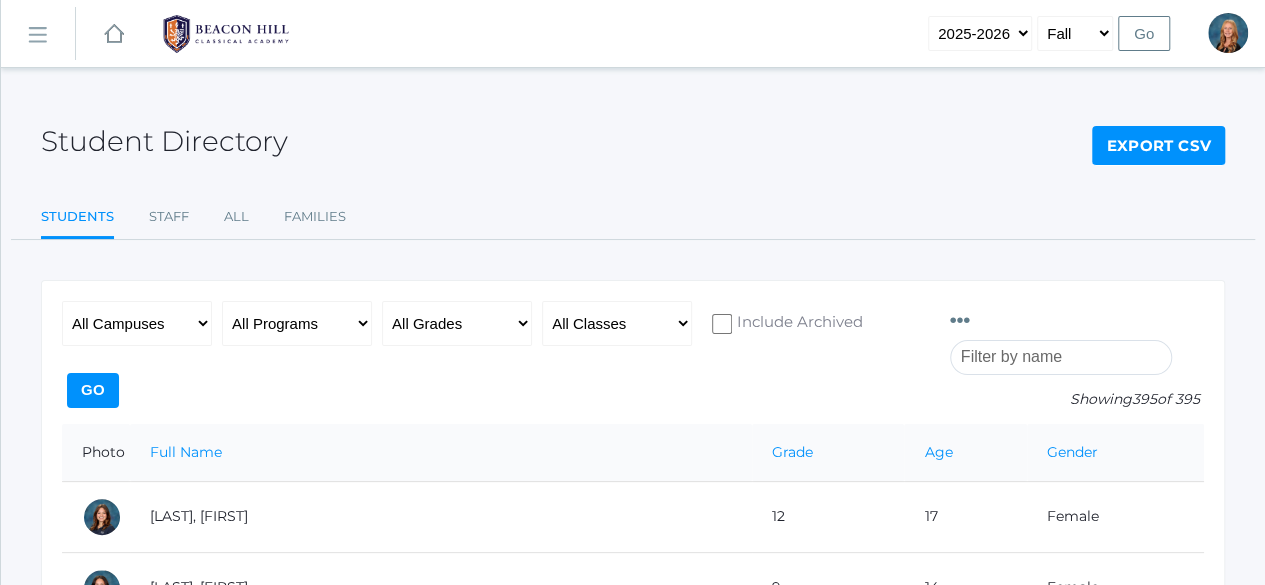 click at bounding box center (1061, 357) 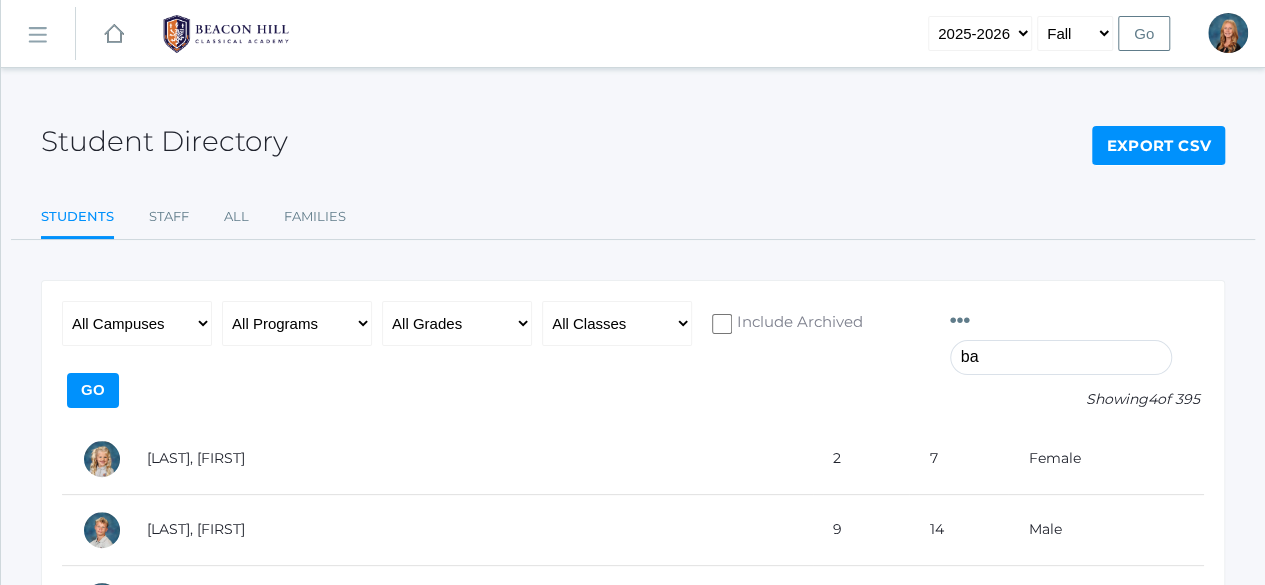 type on "b" 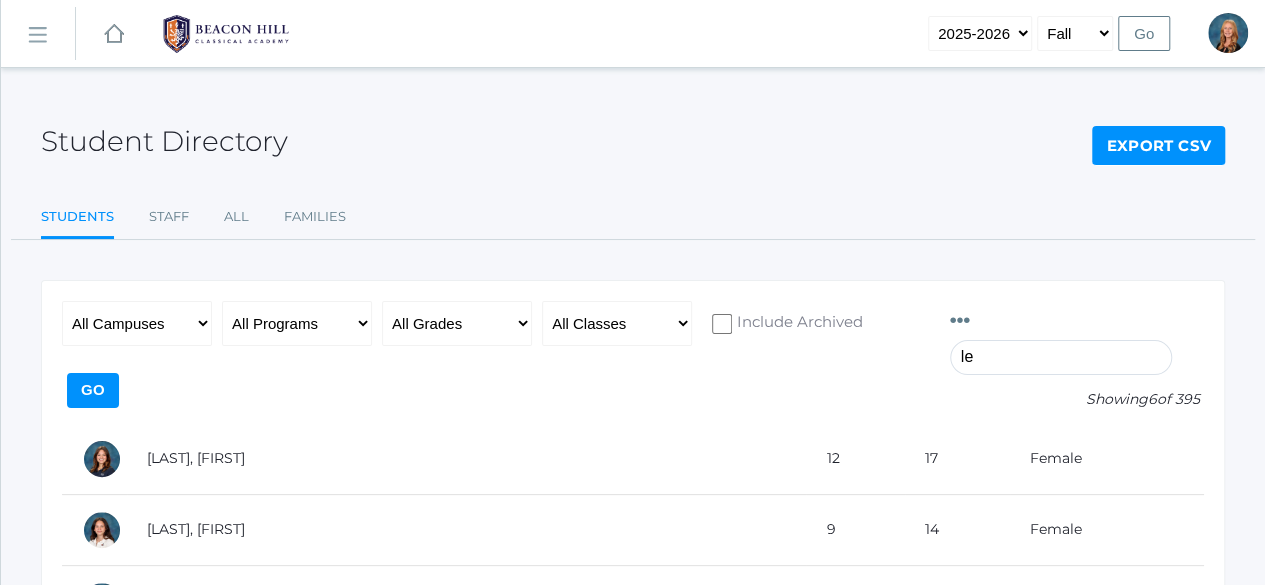 type on "l" 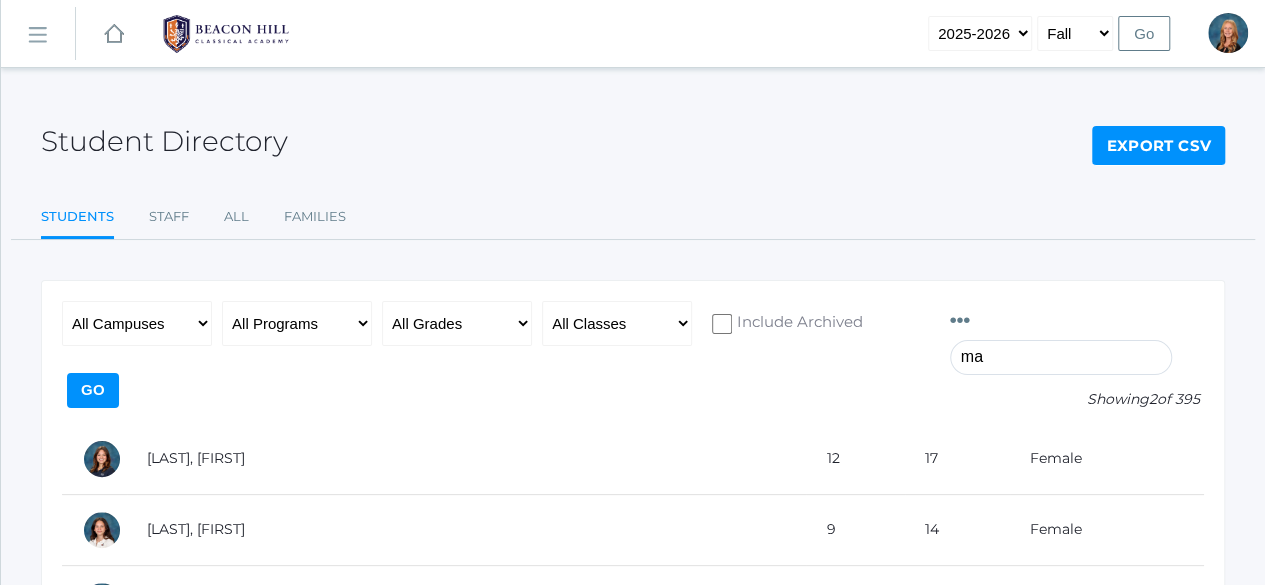 type on "m" 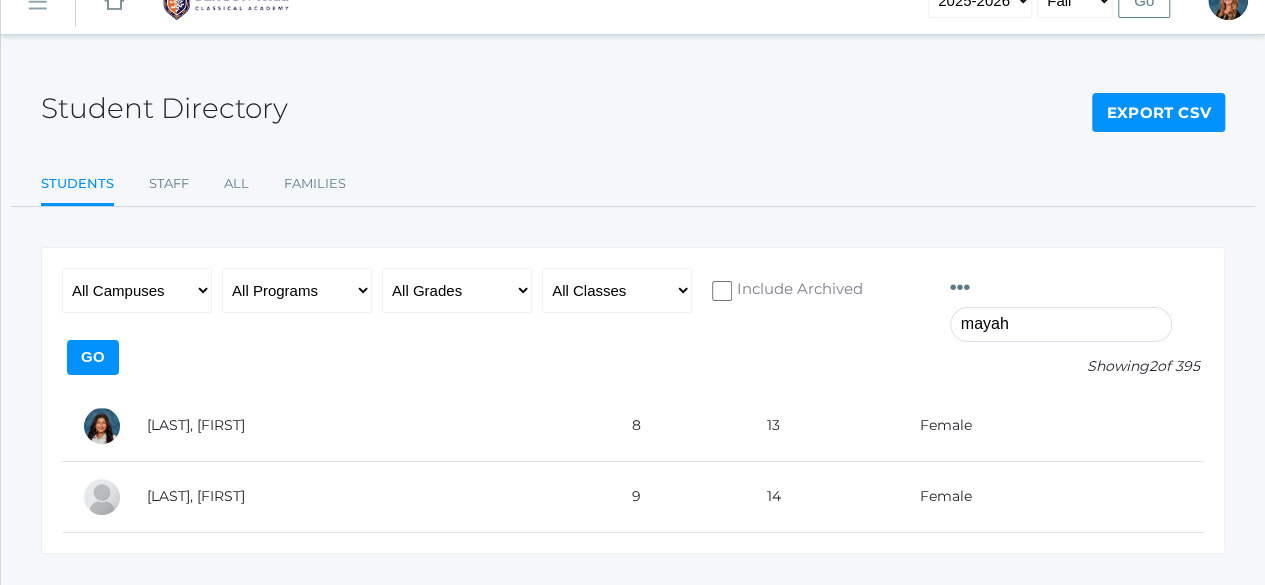 scroll, scrollTop: 0, scrollLeft: 0, axis: both 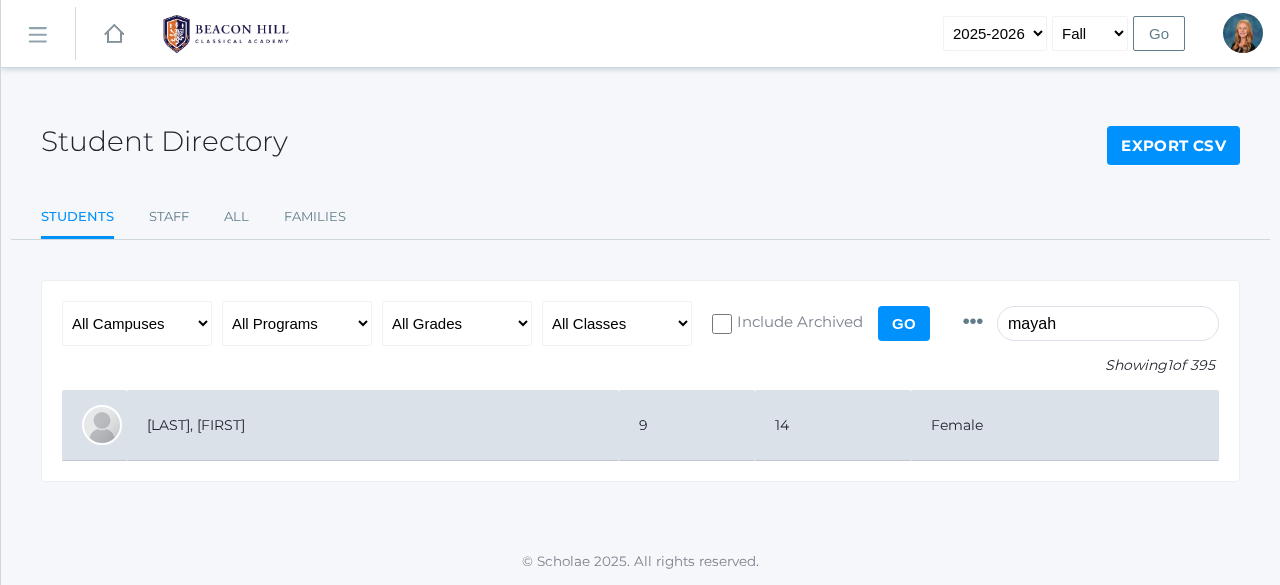 click on "[LAST], [FIRST]" at bounding box center (373, 425) 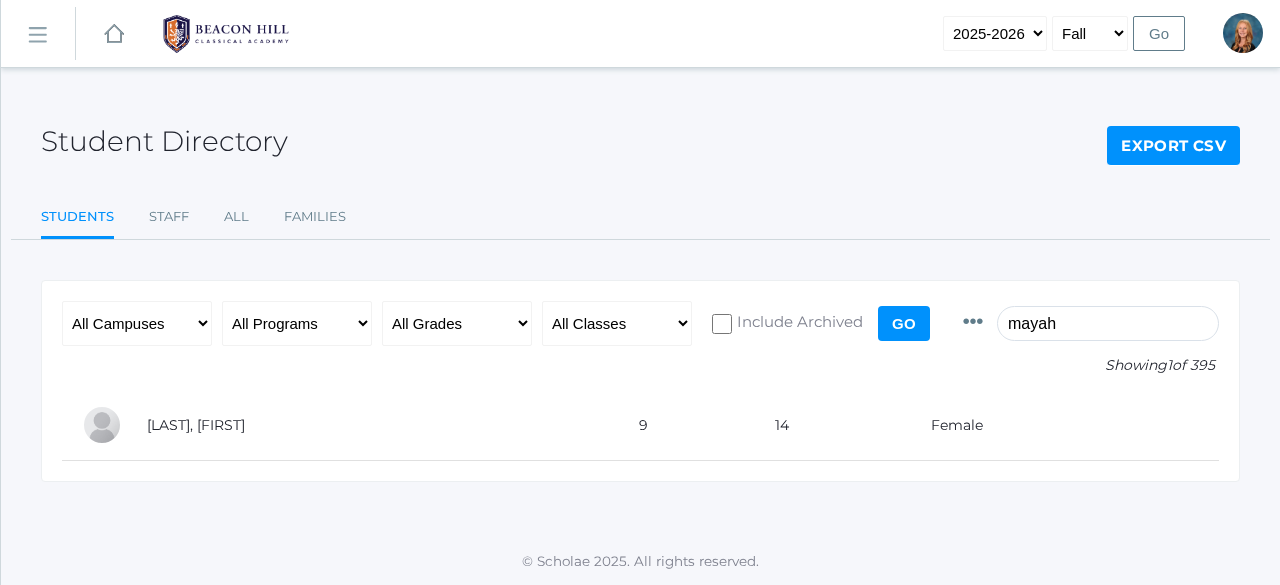 click on "mayah" at bounding box center [1108, 323] 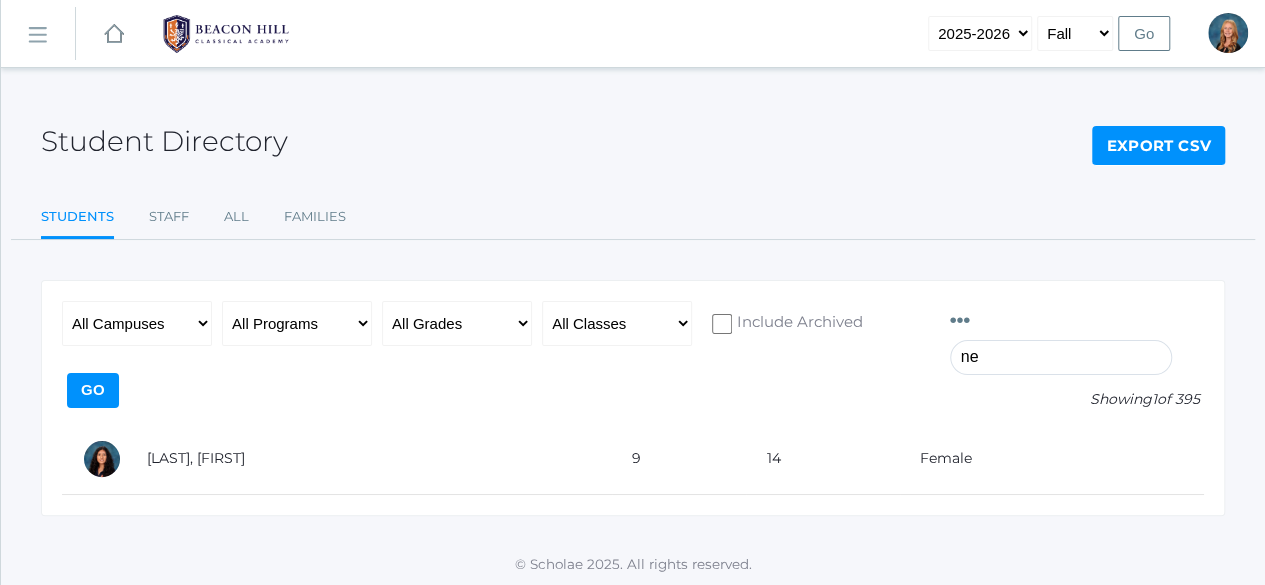 type on "n" 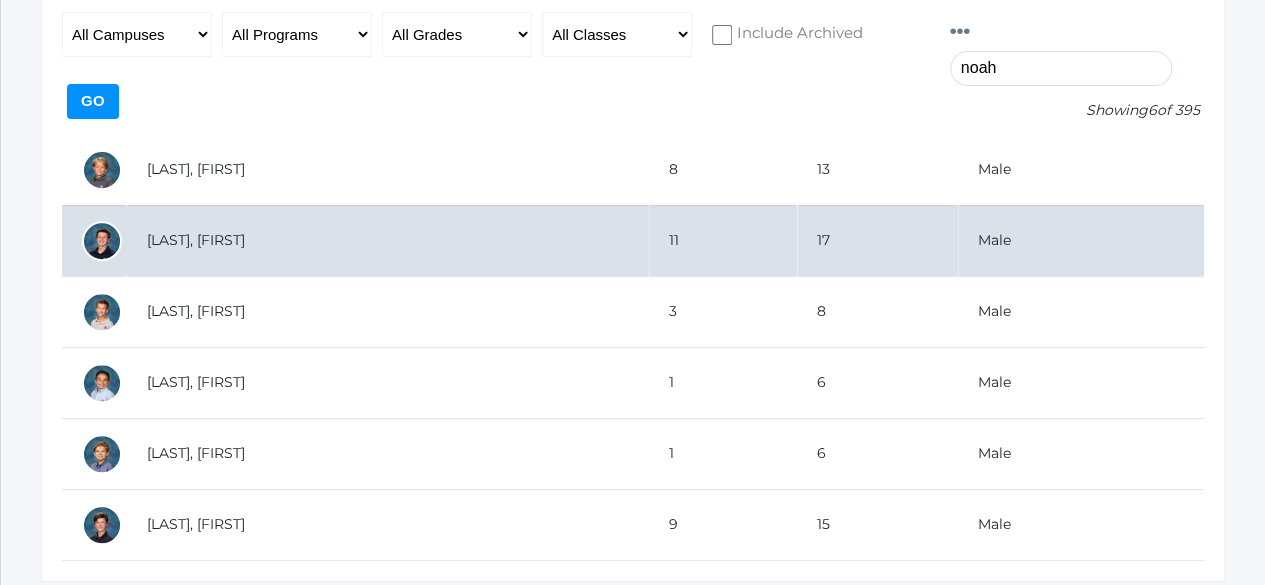 scroll, scrollTop: 290, scrollLeft: 0, axis: vertical 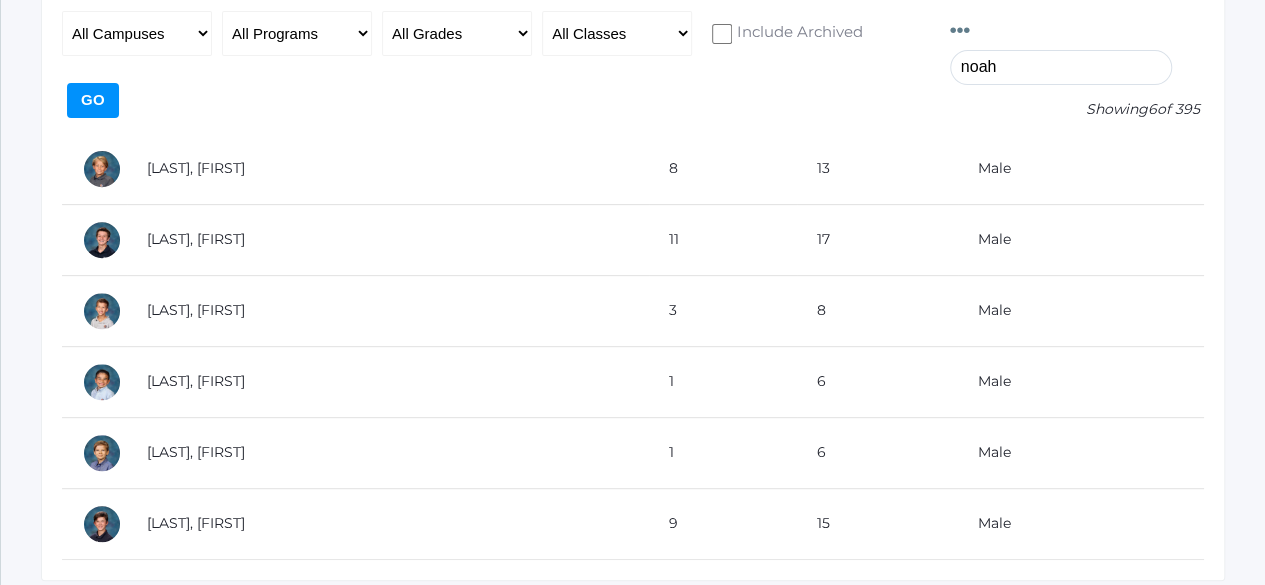click on "noah" at bounding box center [1061, 67] 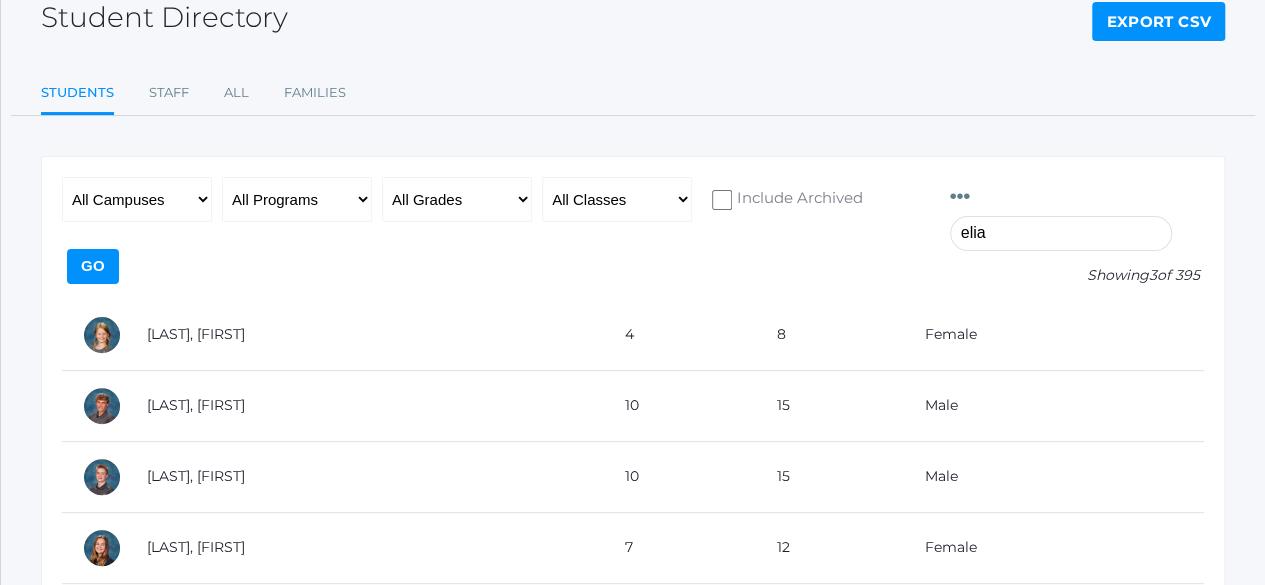 scroll, scrollTop: 290, scrollLeft: 0, axis: vertical 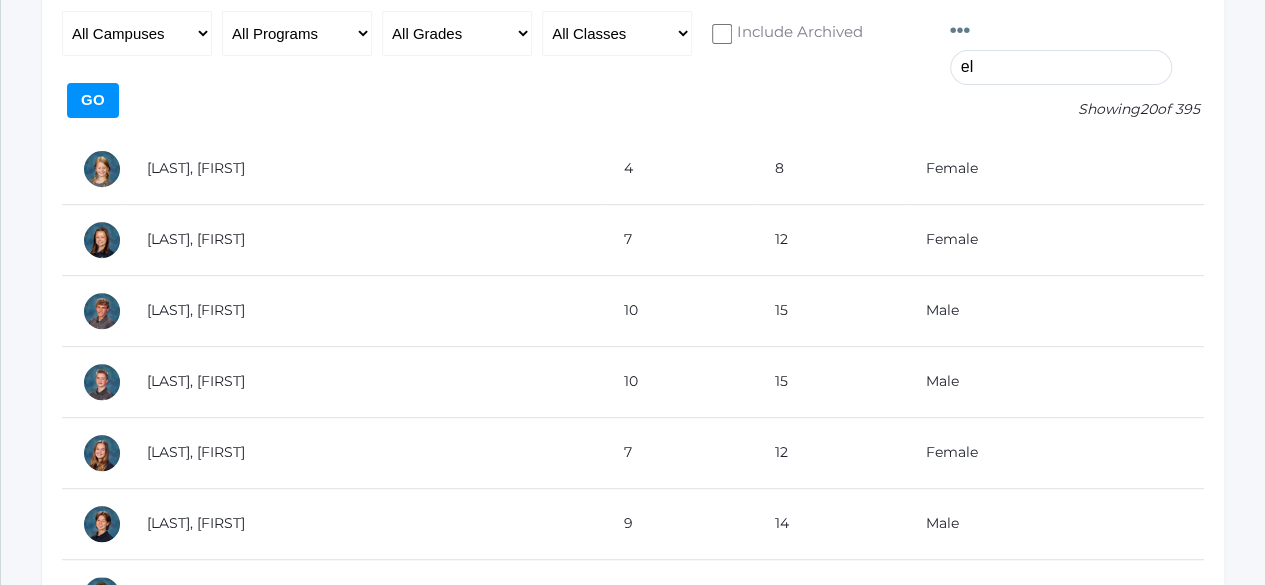 type on "e" 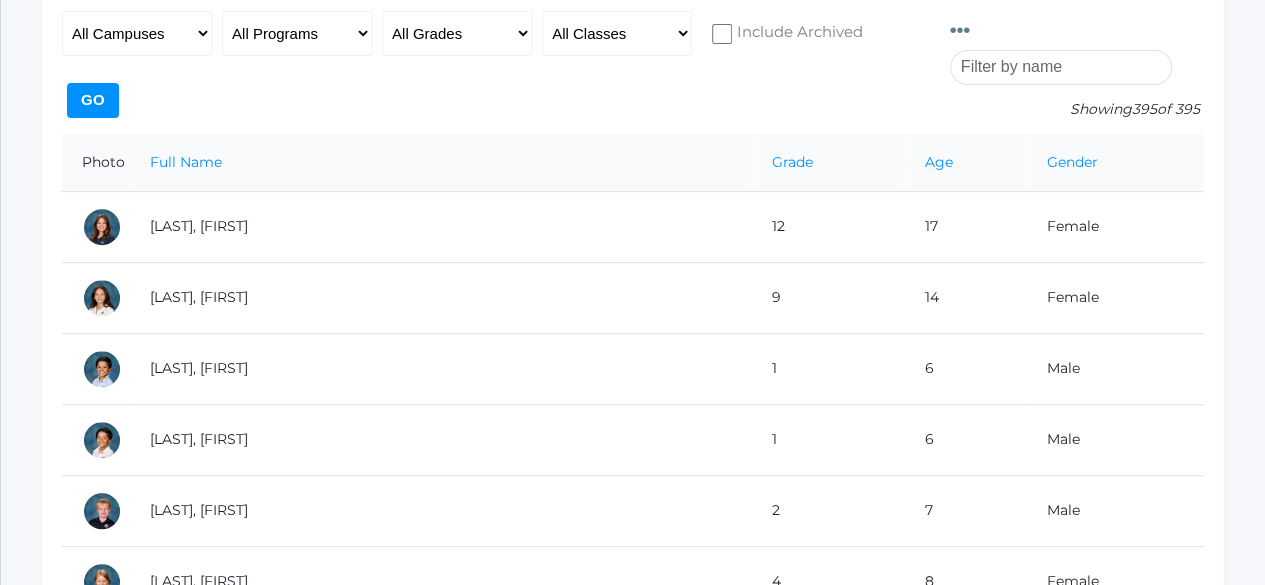 type 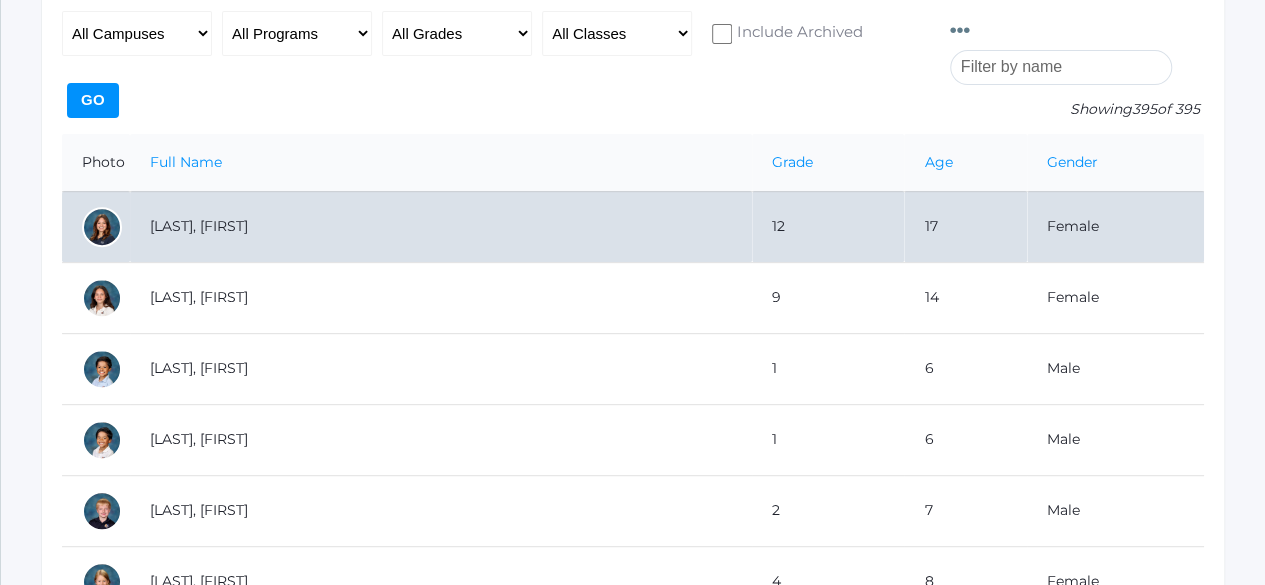 scroll, scrollTop: 0, scrollLeft: 0, axis: both 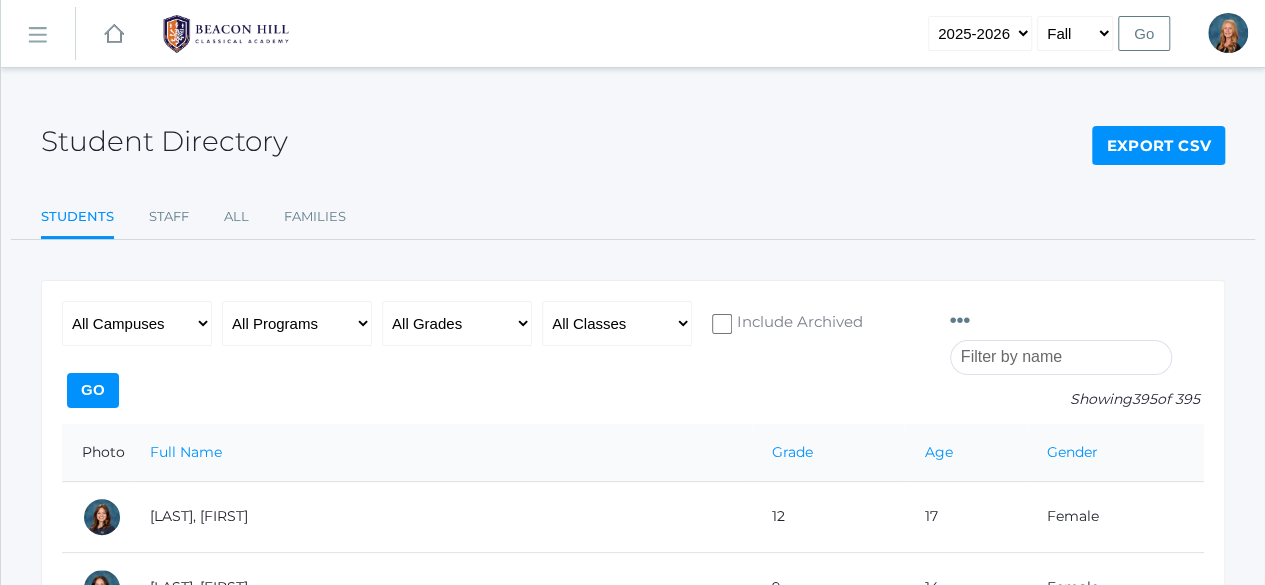 click 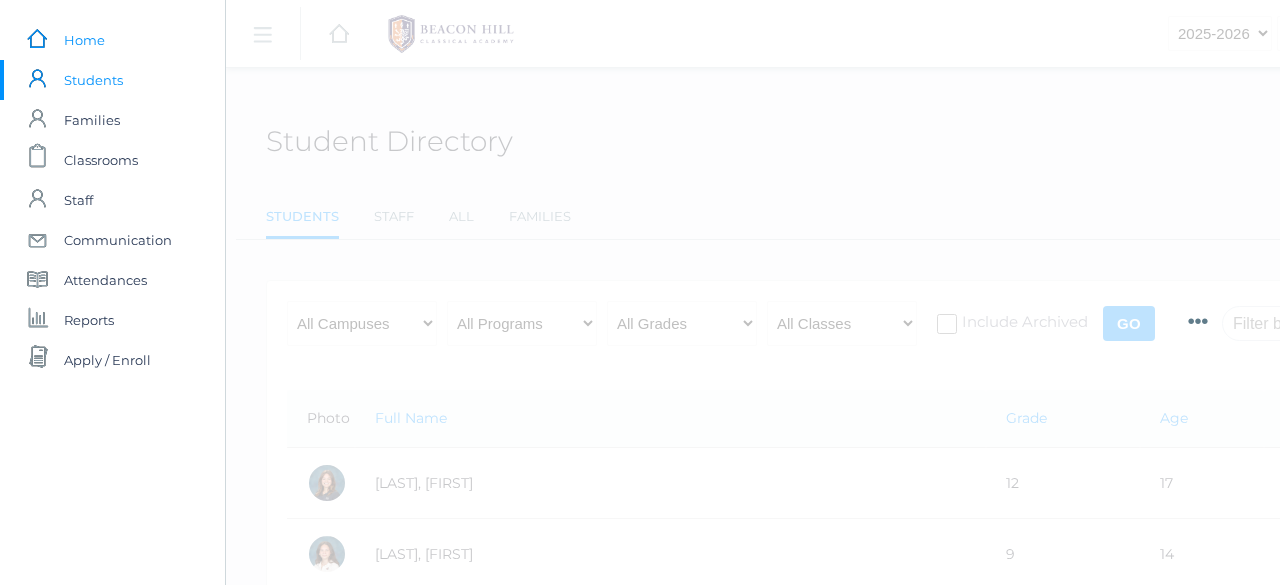click on "Home" at bounding box center (84, 40) 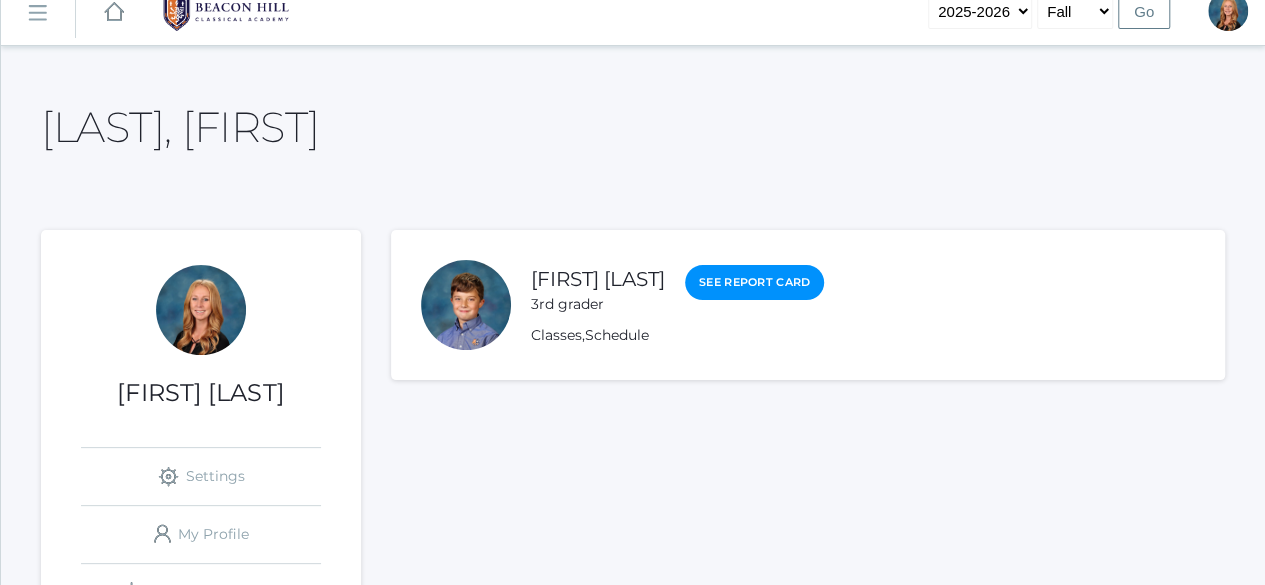 scroll, scrollTop: 0, scrollLeft: 0, axis: both 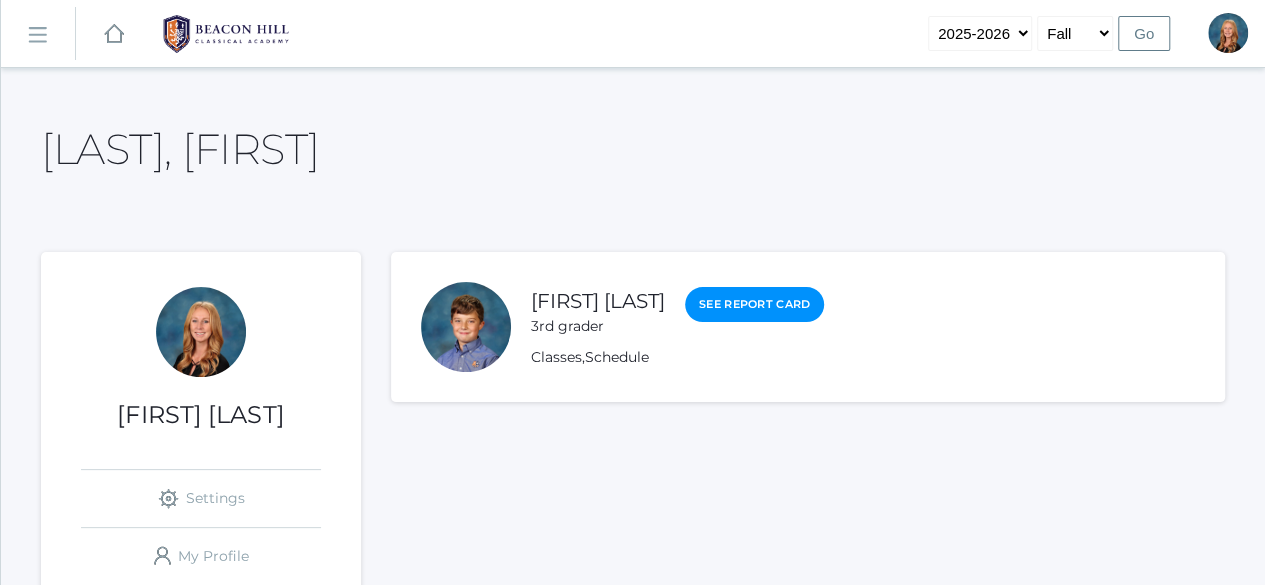 click on "icons/ui/navigation/hamburger
Created with Sketch.
icons/ui/navigation/home
Created with Sketch.
2019-2020
2020-2021
2021-2022
2022-2023
2023-2024
2024-2025
2025-2026
Fall
Spring
Go
Profile
Sign Out" at bounding box center (632, 1219) 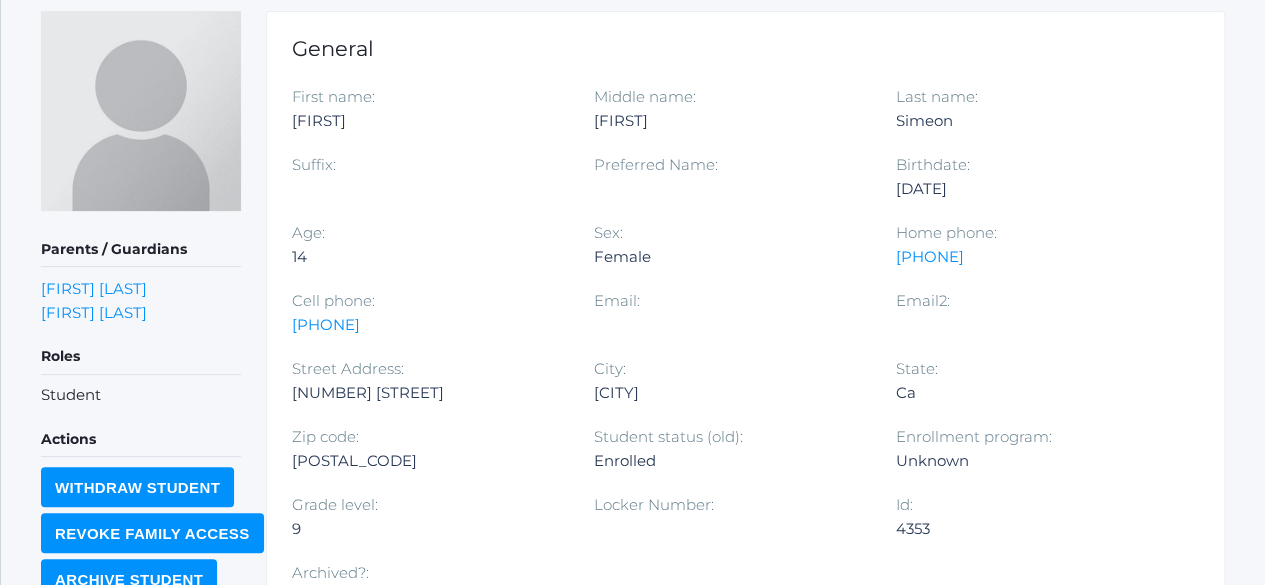 scroll, scrollTop: 0, scrollLeft: 0, axis: both 